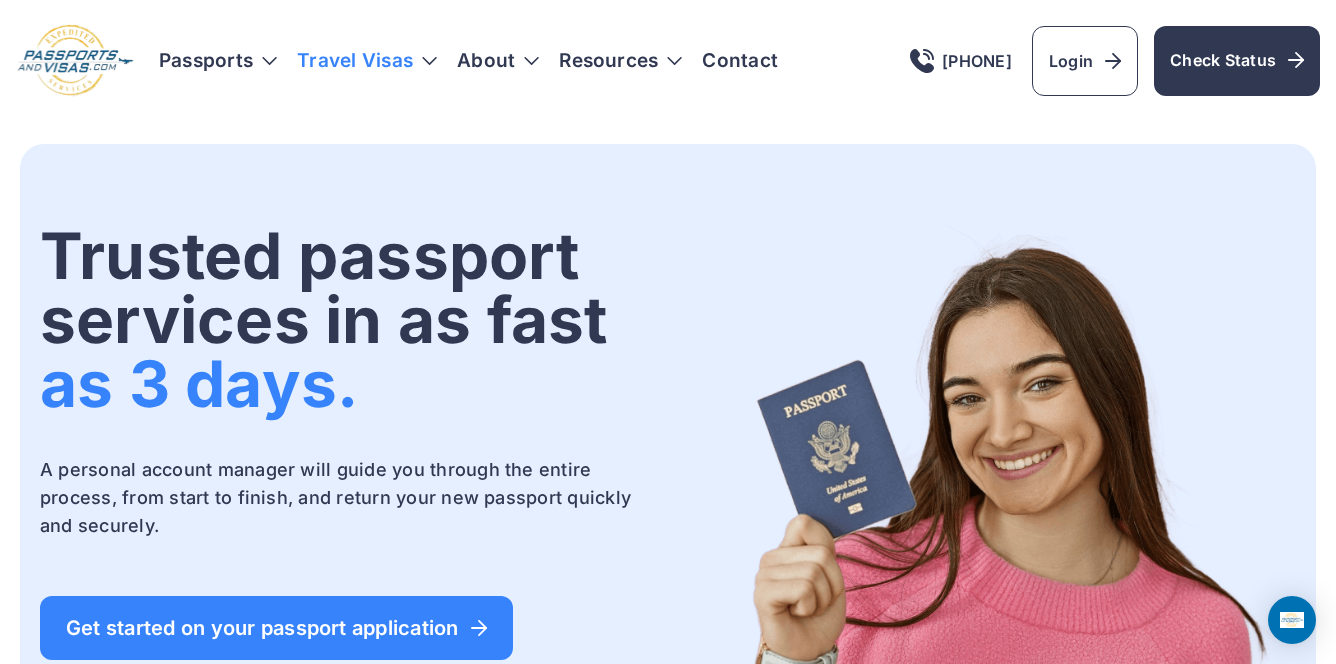 scroll, scrollTop: 0, scrollLeft: 0, axis: both 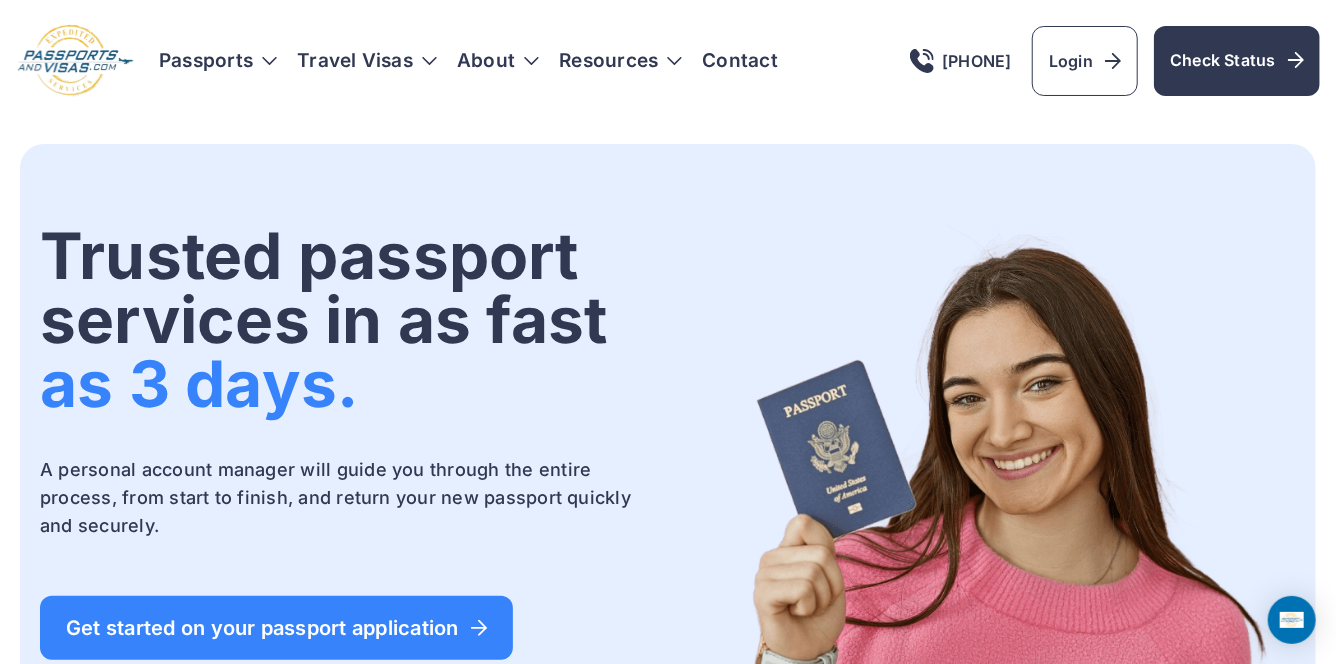 click on "Passports
Passport
Get started
Passport Renewal
Second Passport New Passport   About" at bounding box center (468, 61) 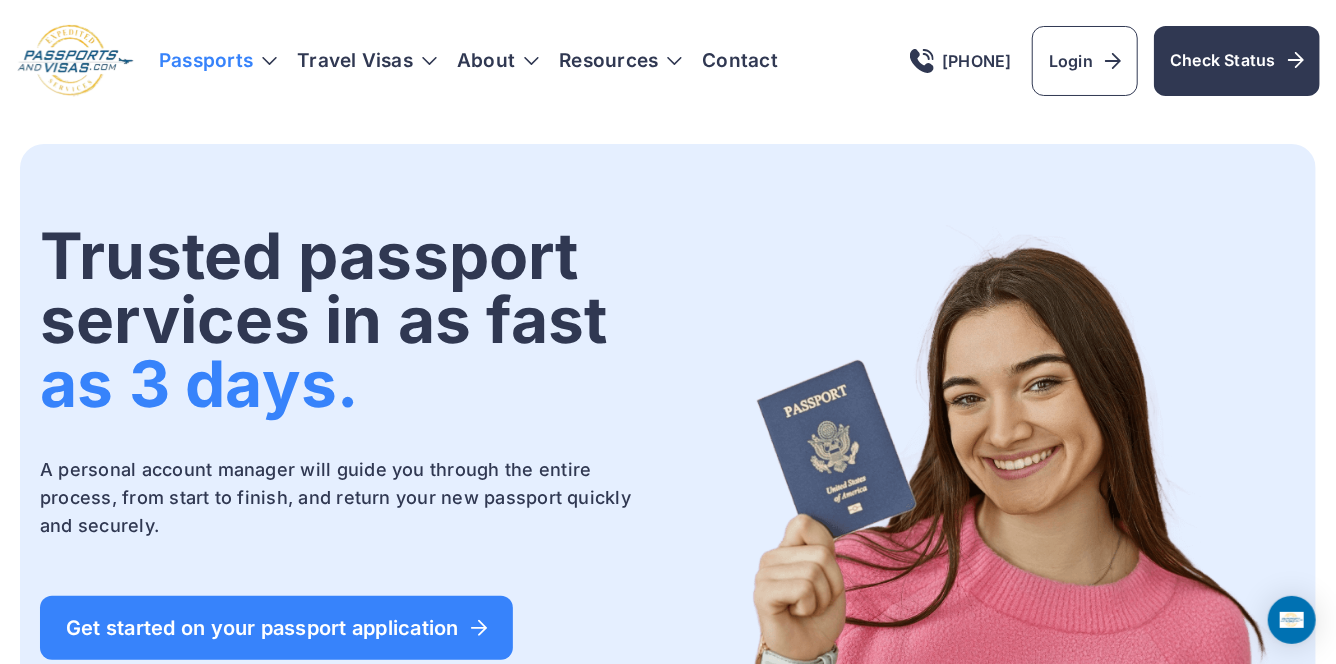 click on "Passports" at bounding box center [218, 61] 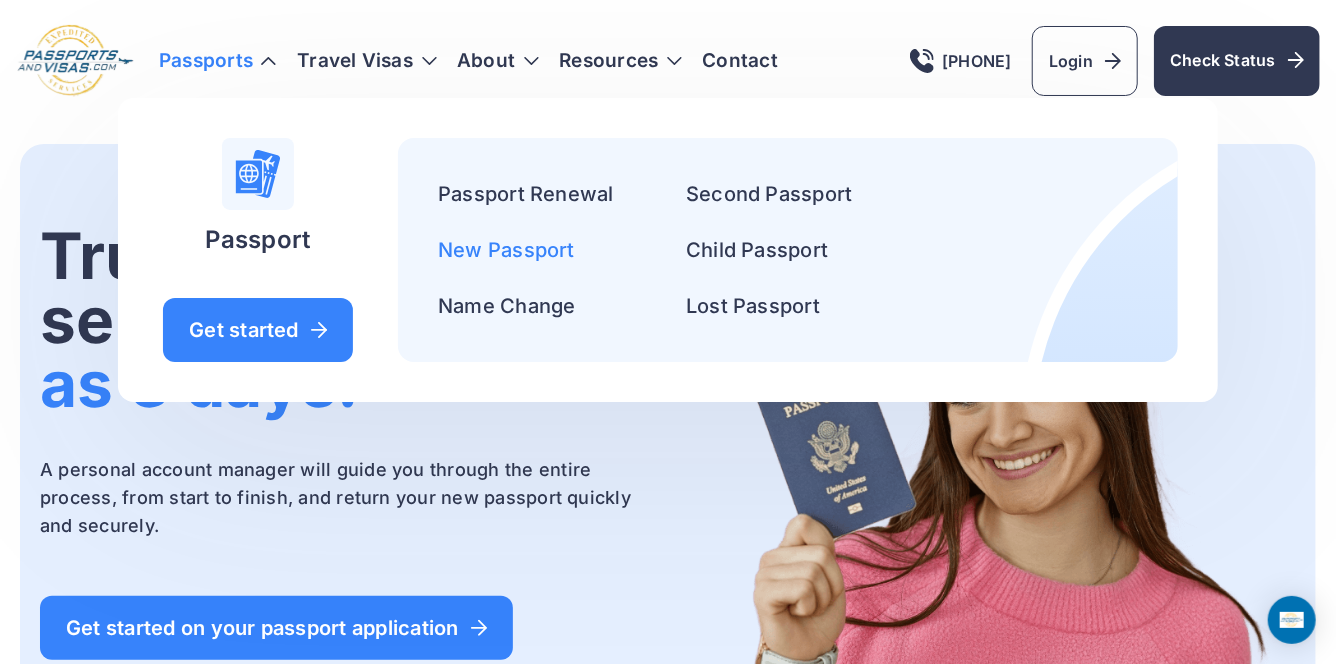 click on "New Passport" at bounding box center [506, 250] 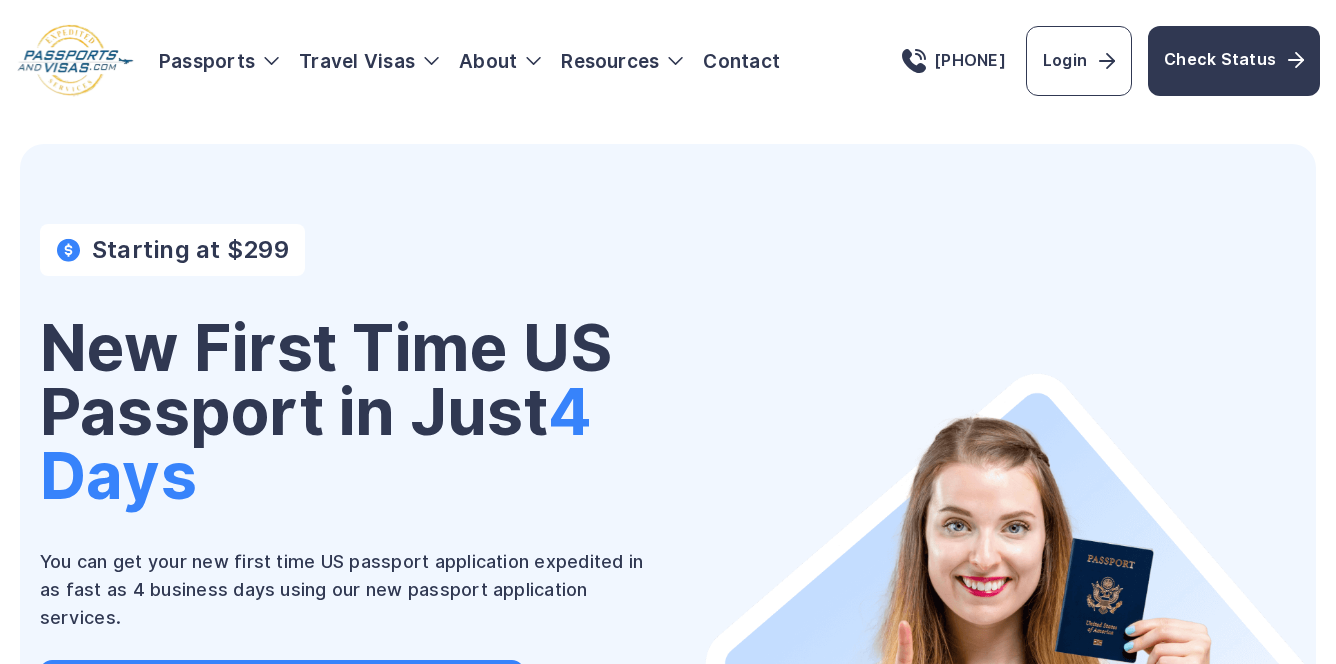 scroll, scrollTop: 0, scrollLeft: 0, axis: both 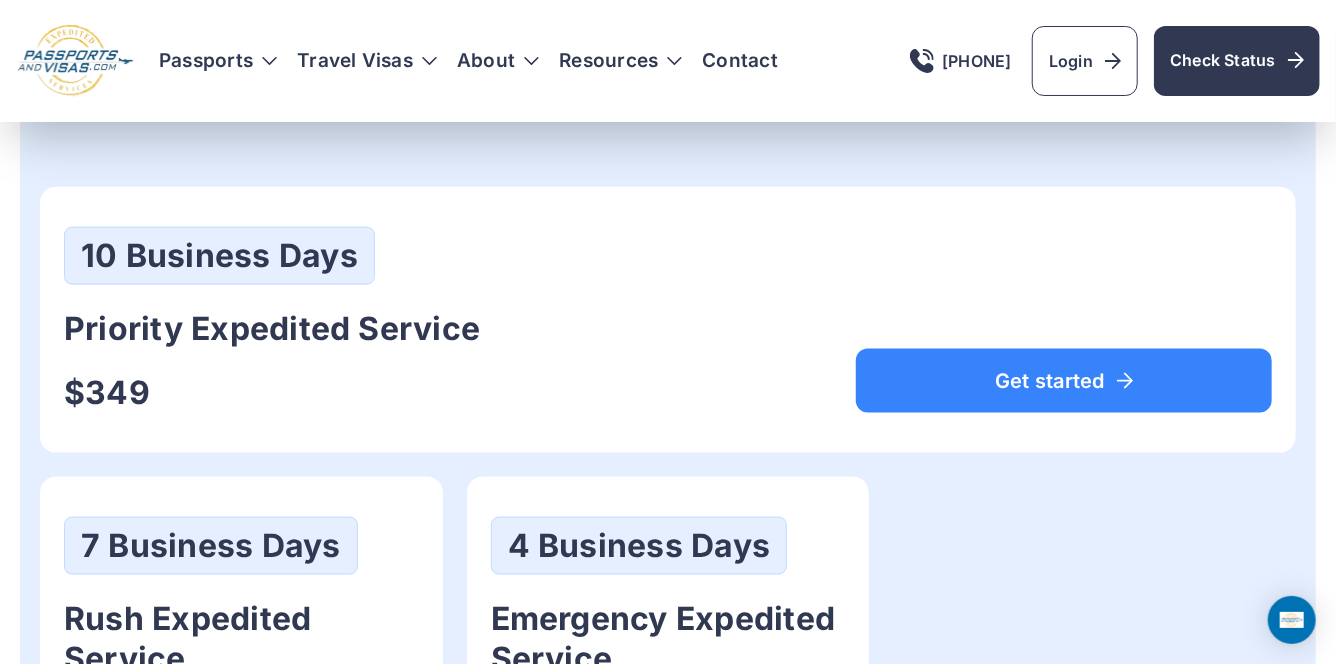 click at bounding box center (75, 61) 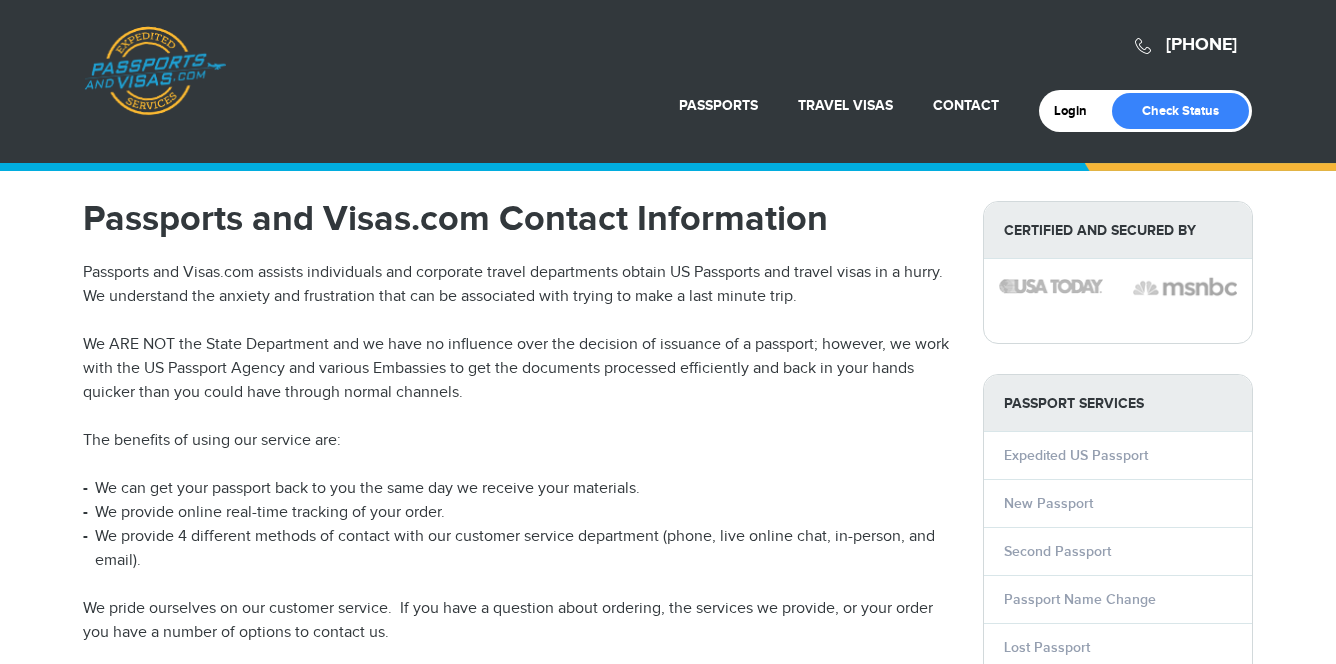 scroll, scrollTop: 439, scrollLeft: 0, axis: vertical 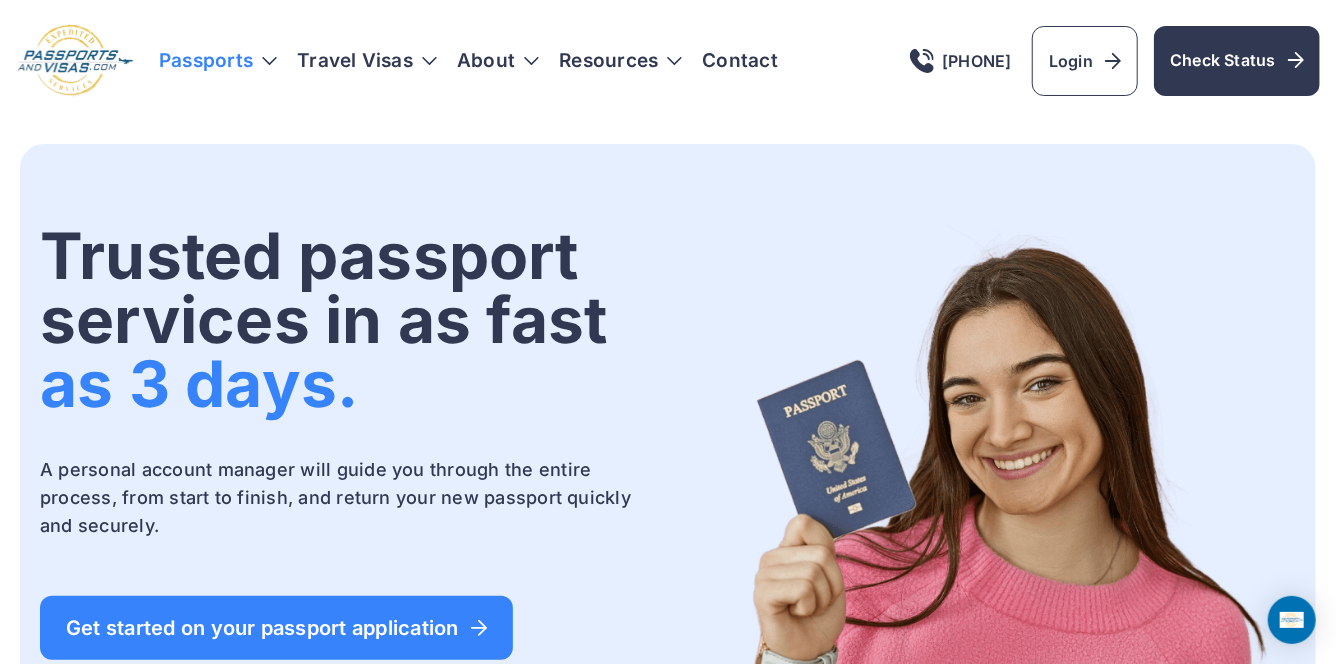 click on "Passports" at bounding box center [218, 61] 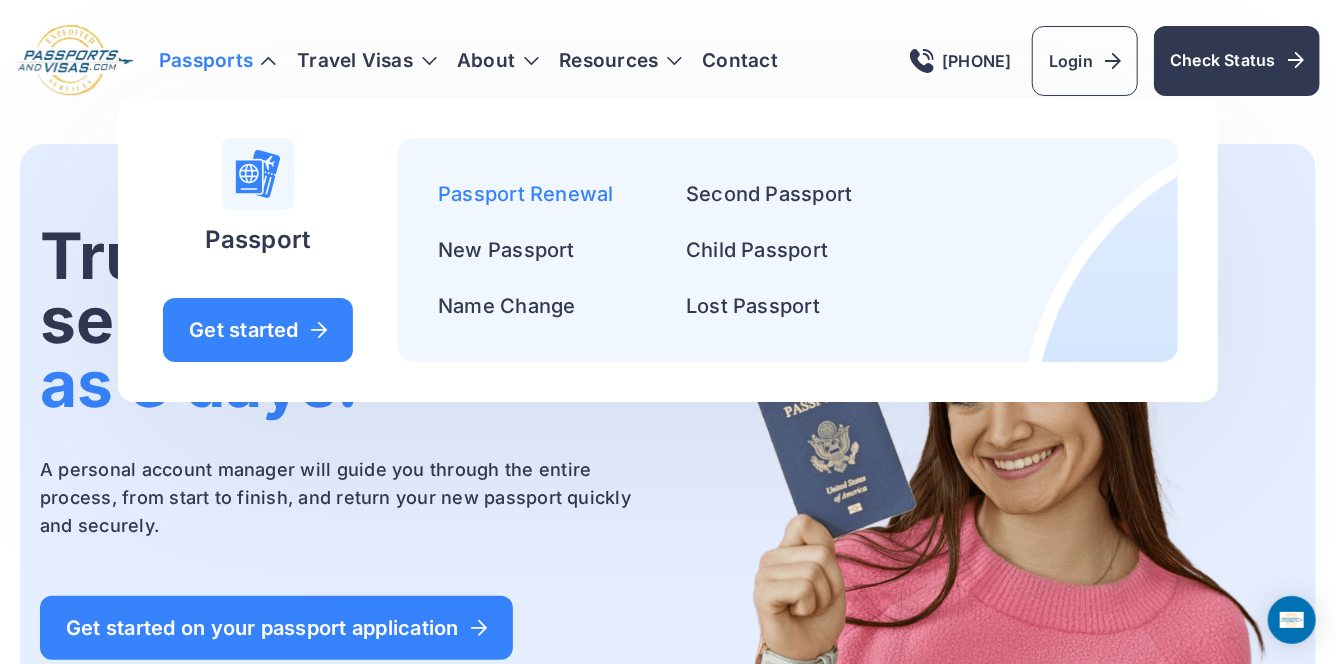 click on "Passport Renewal" at bounding box center [526, 194] 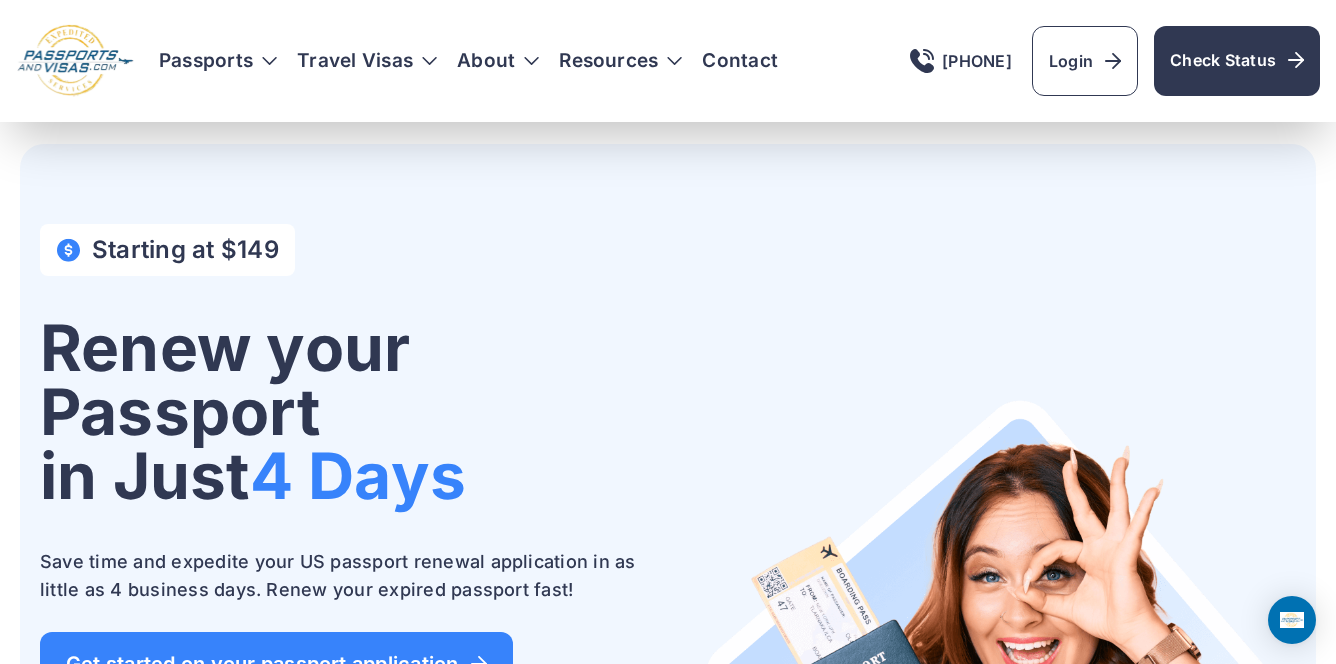 scroll, scrollTop: 972, scrollLeft: 0, axis: vertical 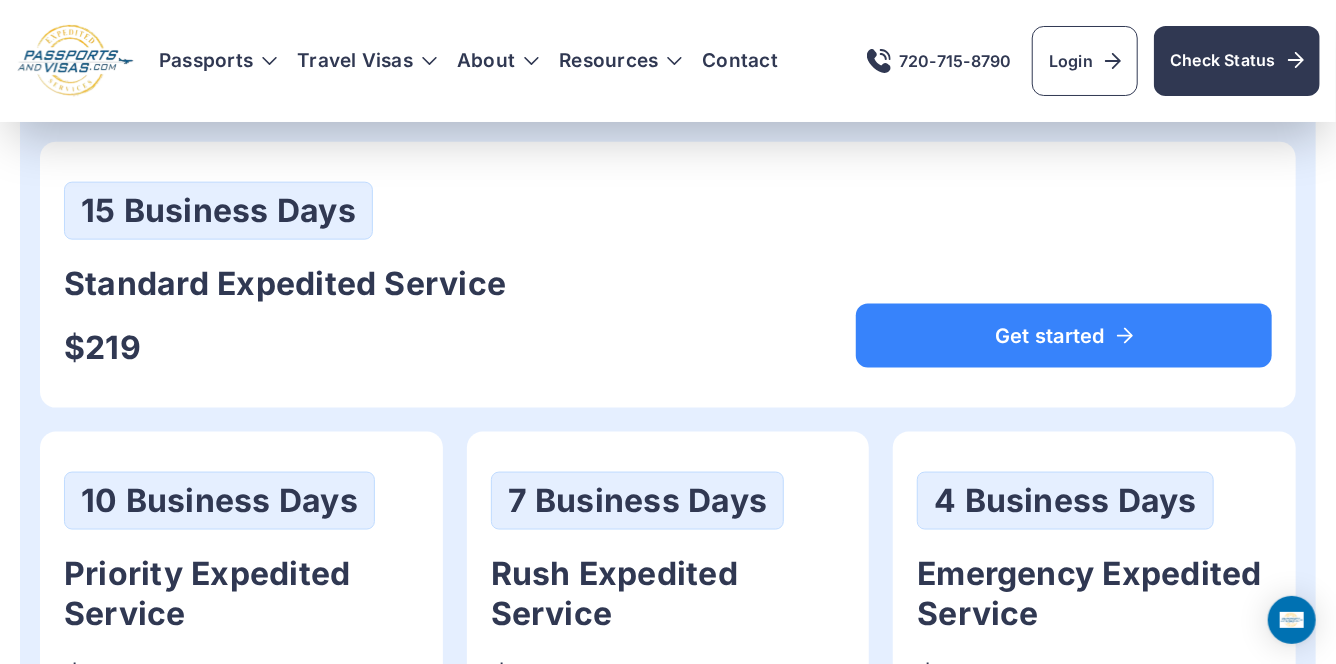 click on "Passports
Passport
Get started
Passport Renewal" at bounding box center [739, 61] 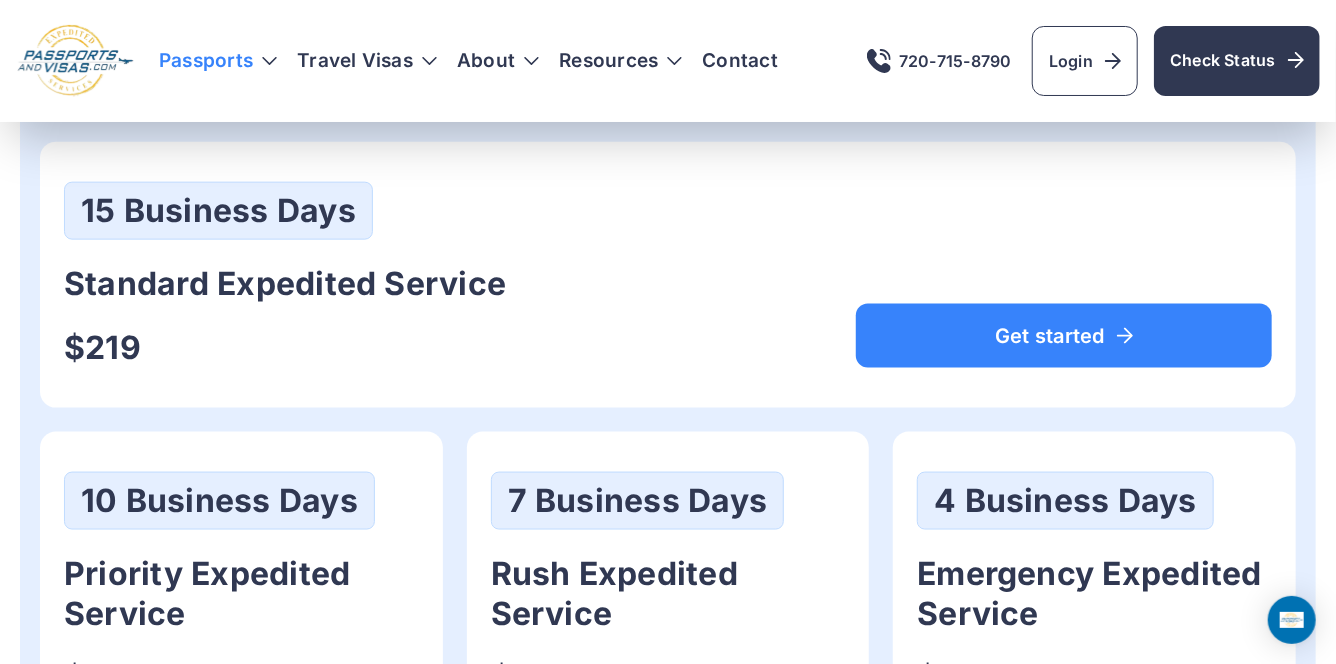 click on "Passports" at bounding box center (218, 61) 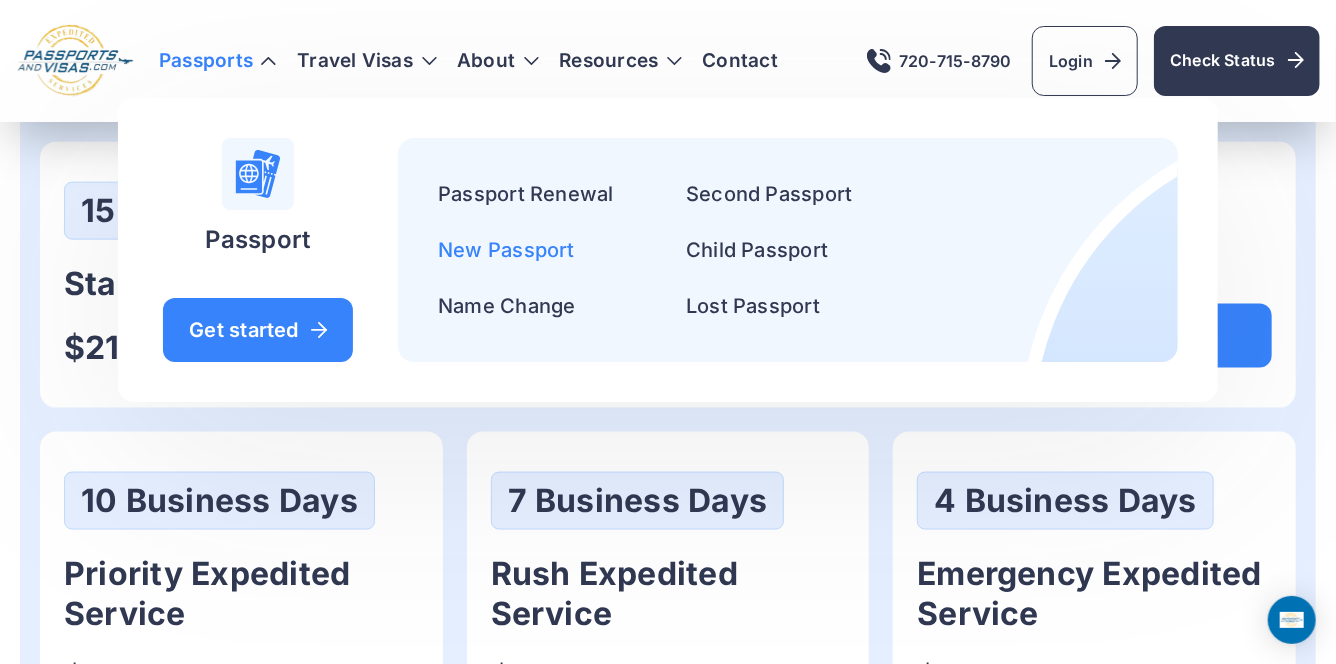 click on "New Passport" at bounding box center [506, 250] 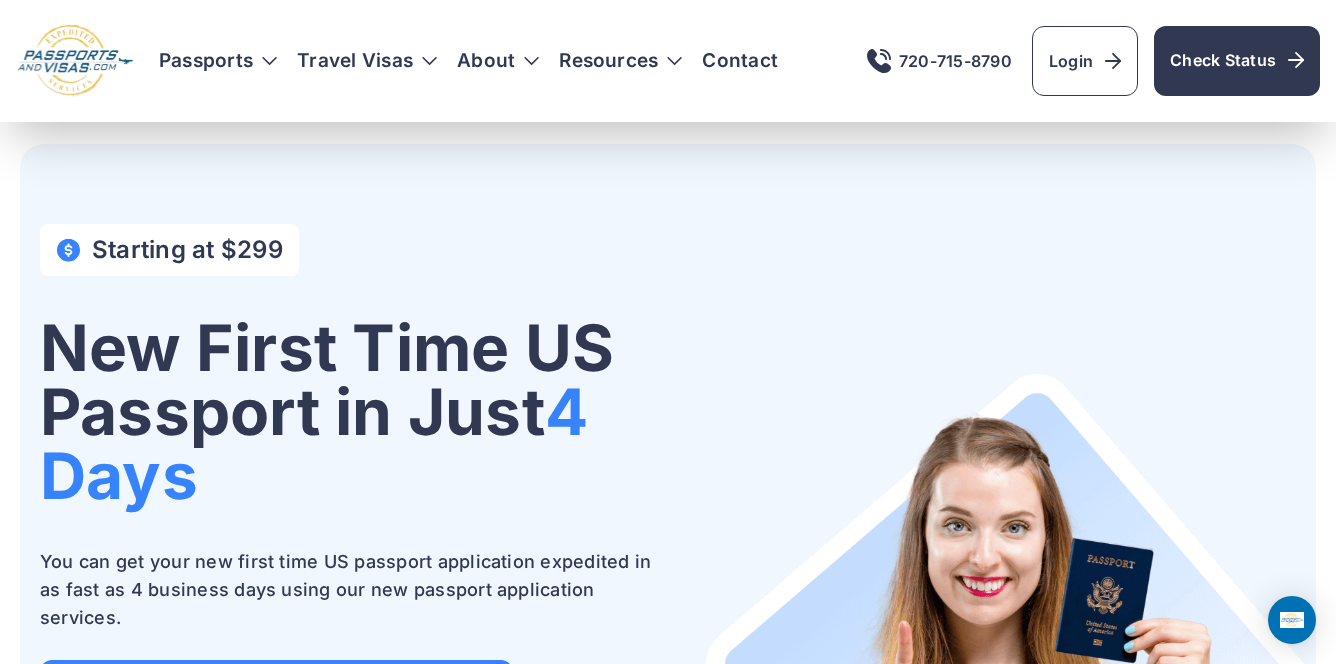 scroll, scrollTop: 36, scrollLeft: 0, axis: vertical 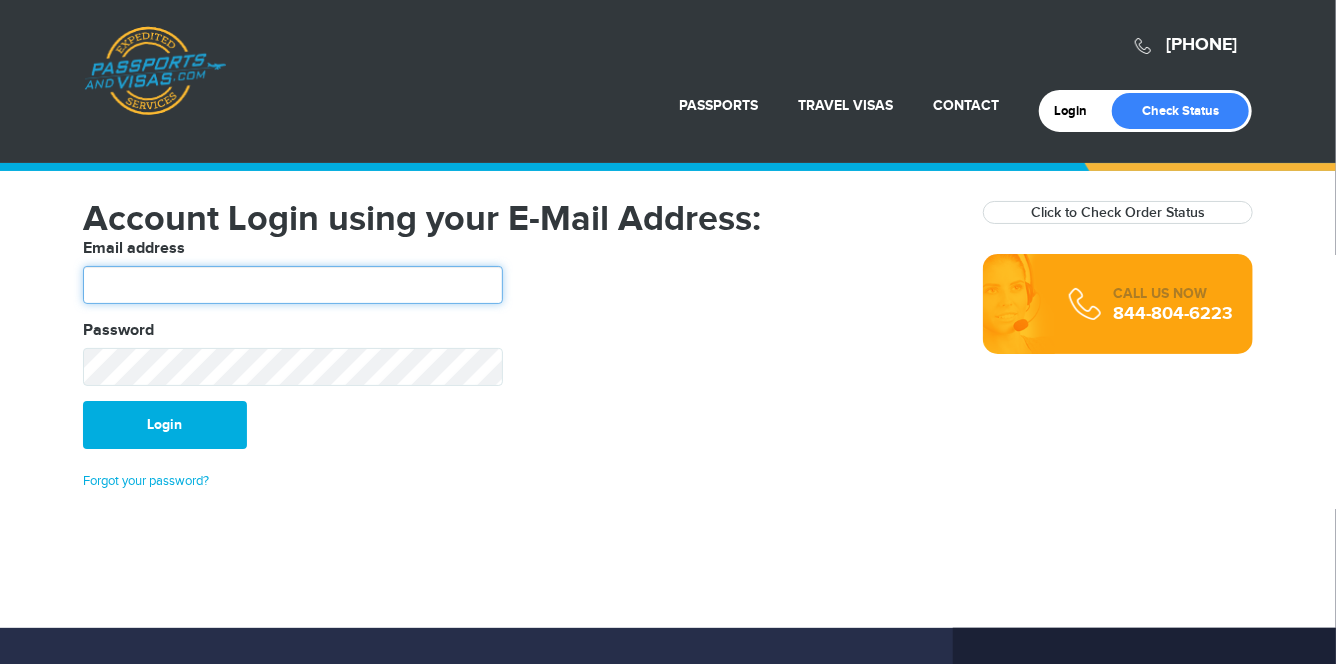 type on "********" 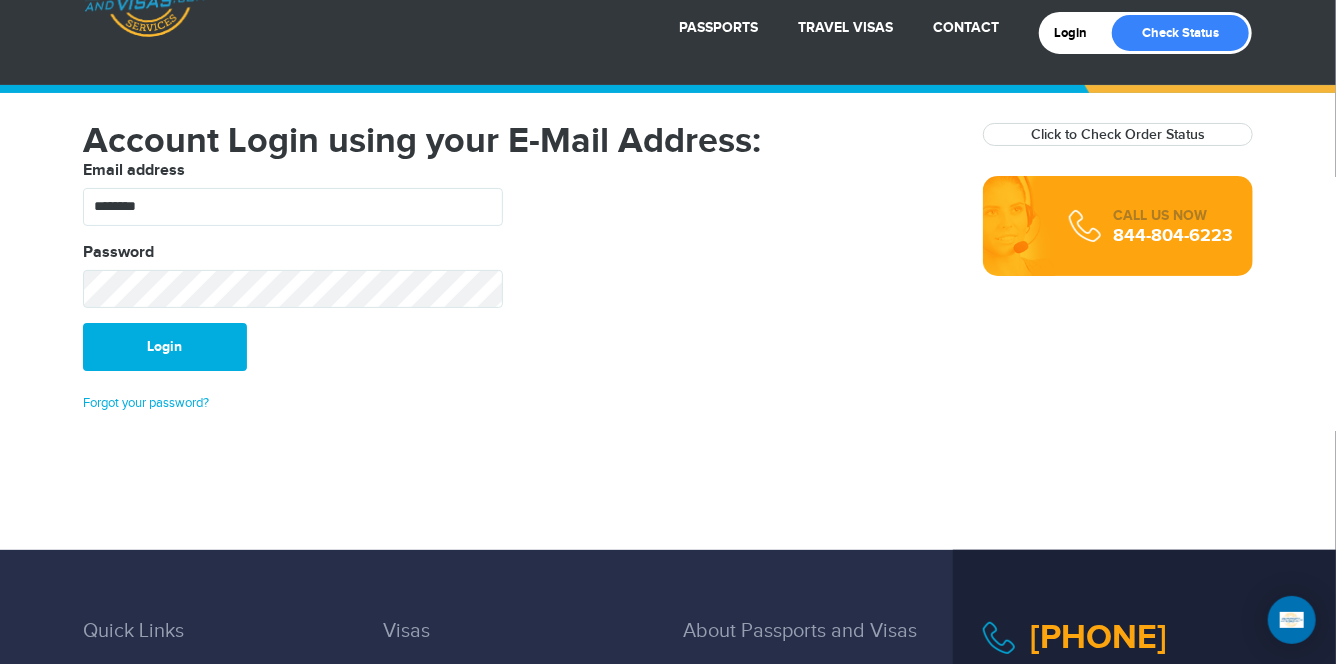 scroll, scrollTop: 0, scrollLeft: 0, axis: both 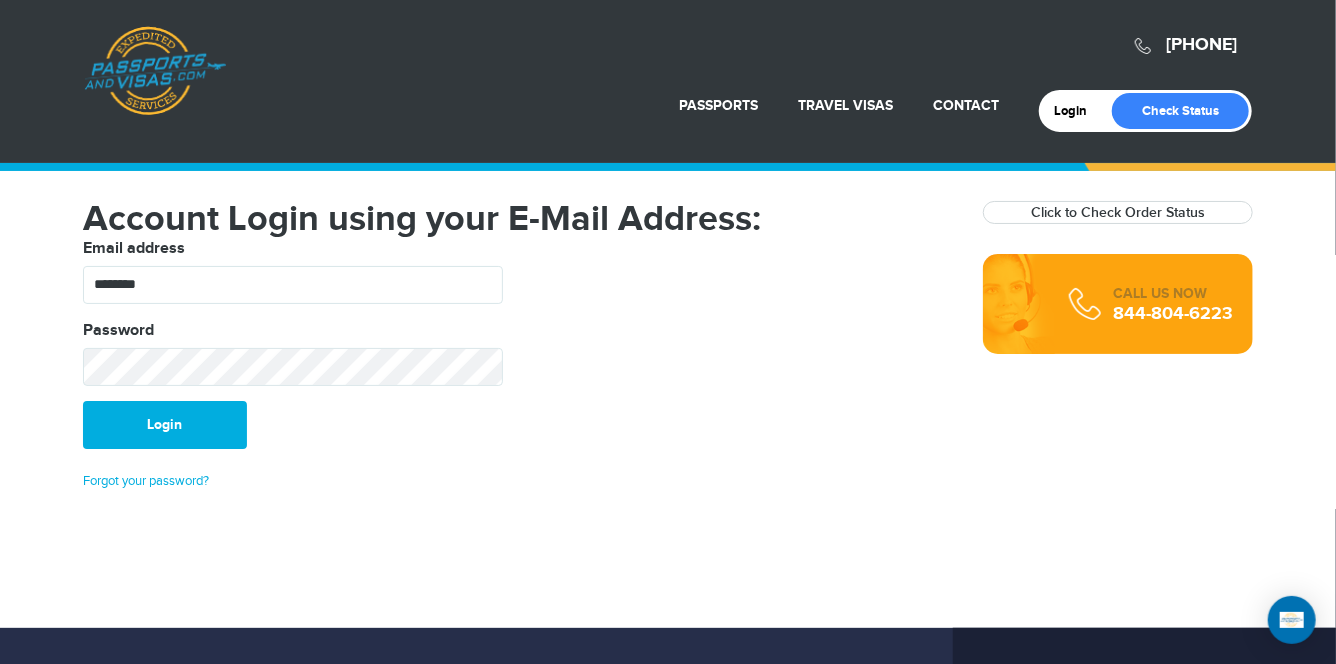 click on "Email address
[EMAIL]
Password" at bounding box center [518, 319] 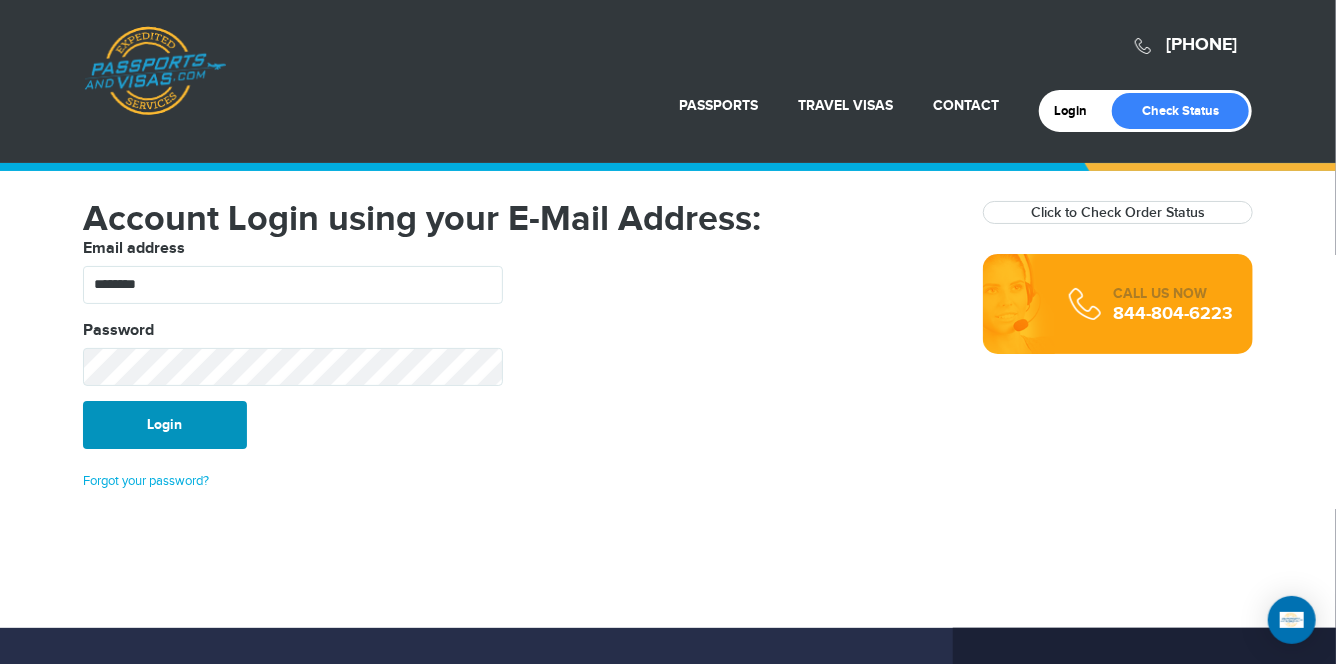 click on "Login" at bounding box center (165, 425) 